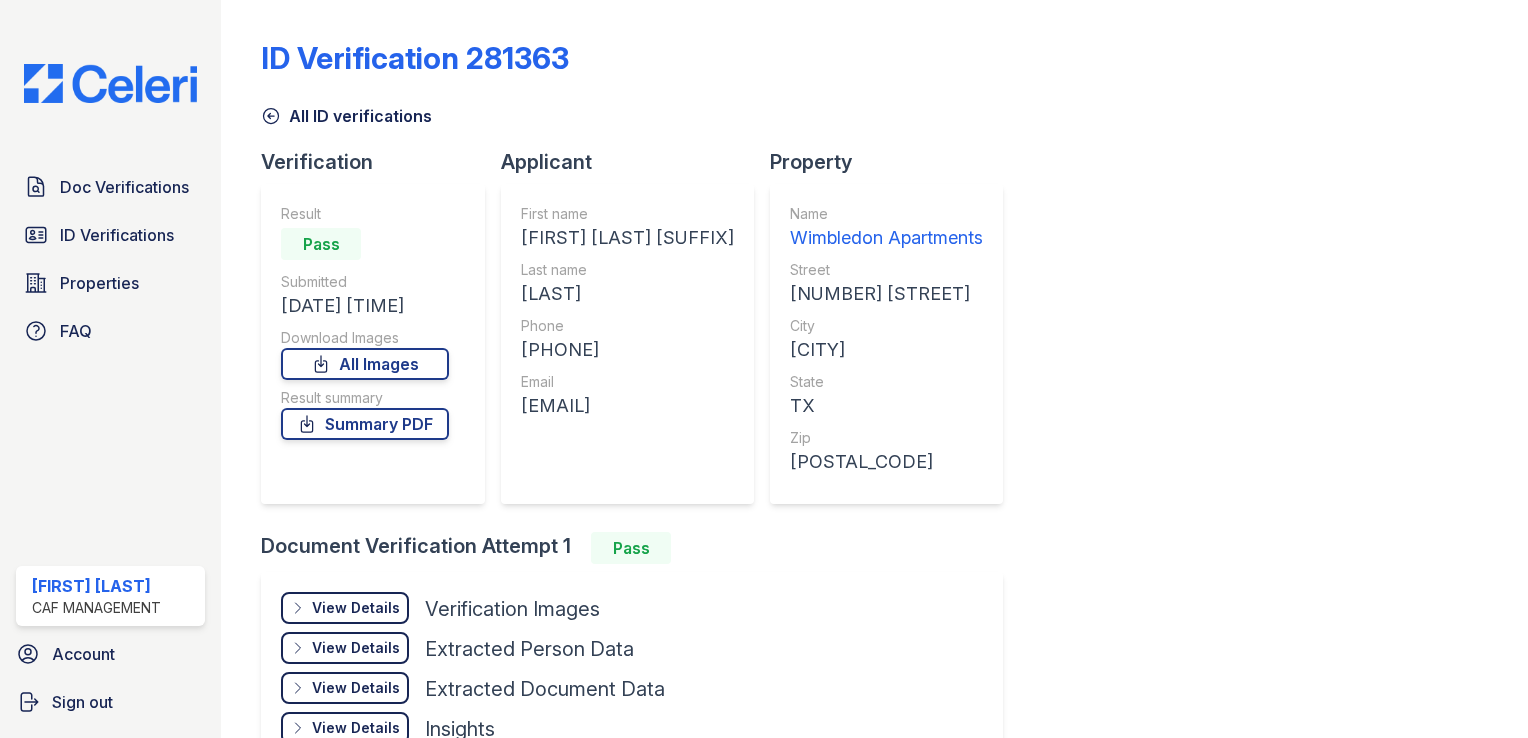 scroll, scrollTop: 0, scrollLeft: 0, axis: both 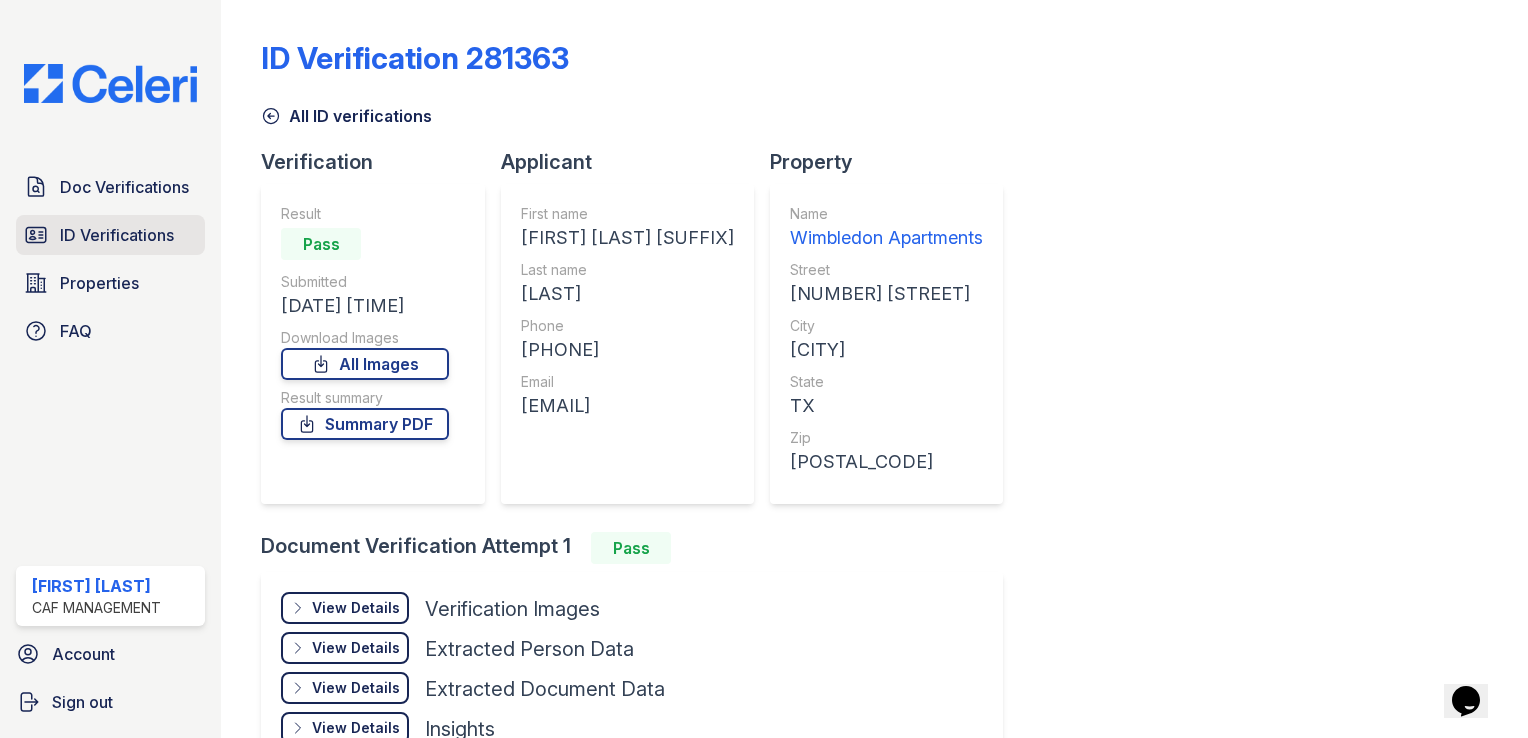 click on "ID Verifications" at bounding box center (117, 235) 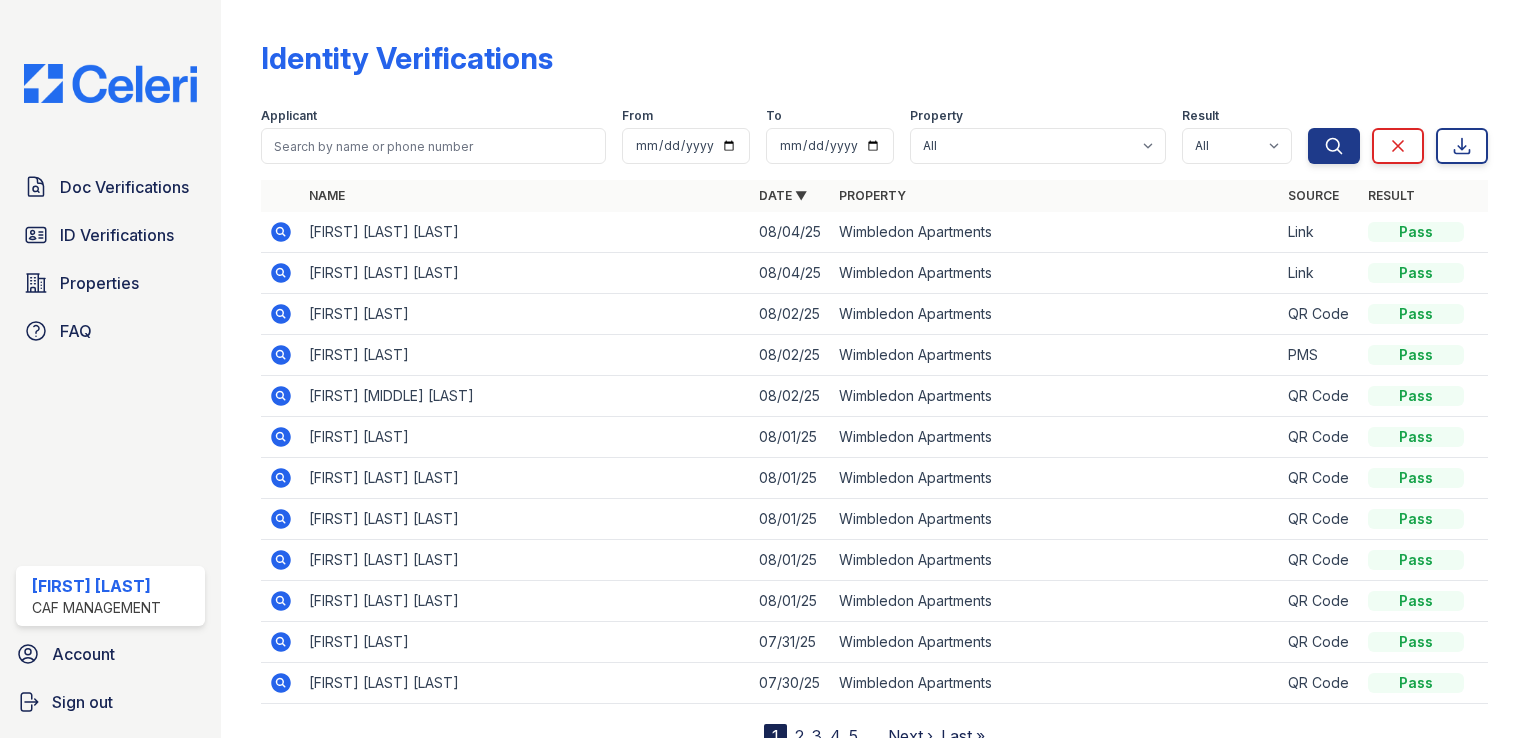 click 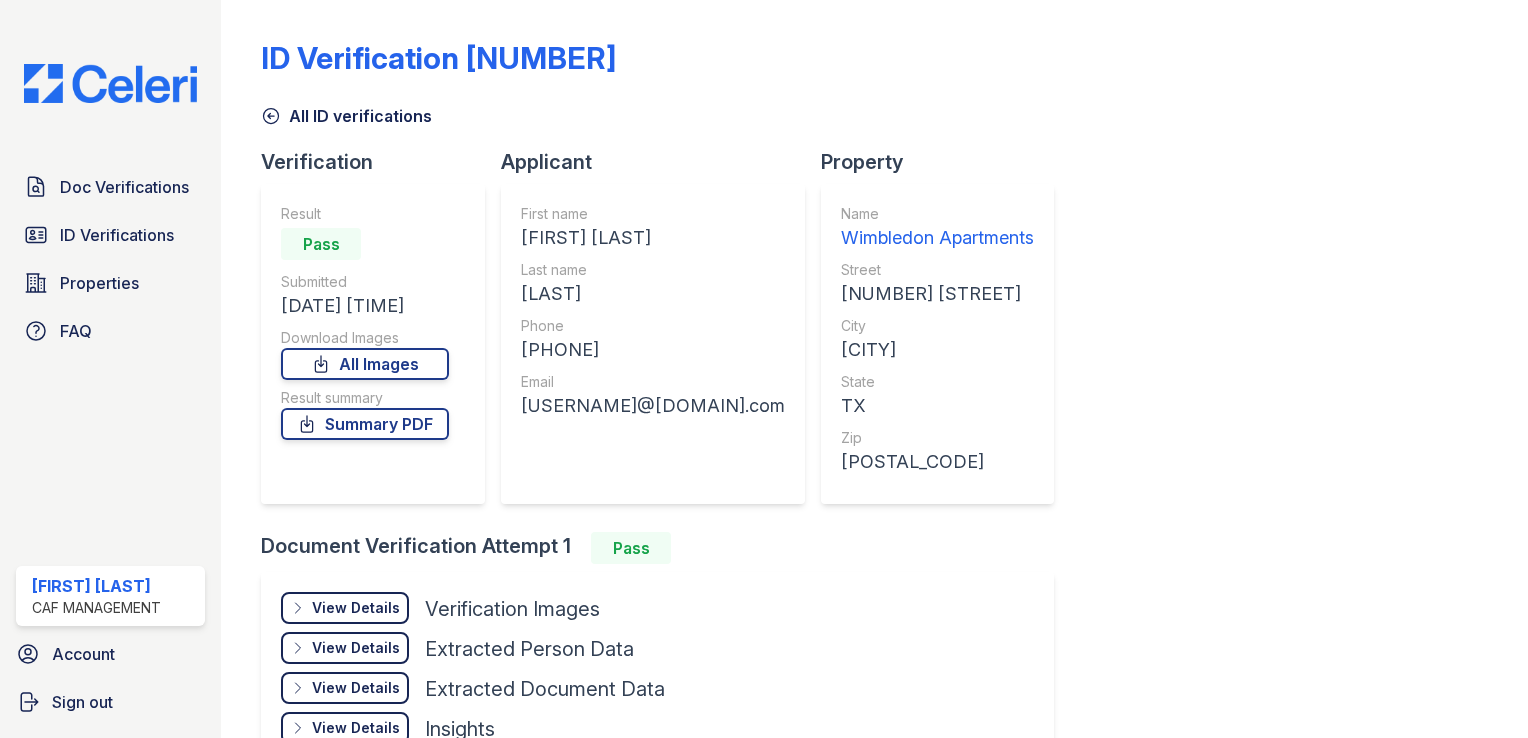 scroll, scrollTop: 0, scrollLeft: 0, axis: both 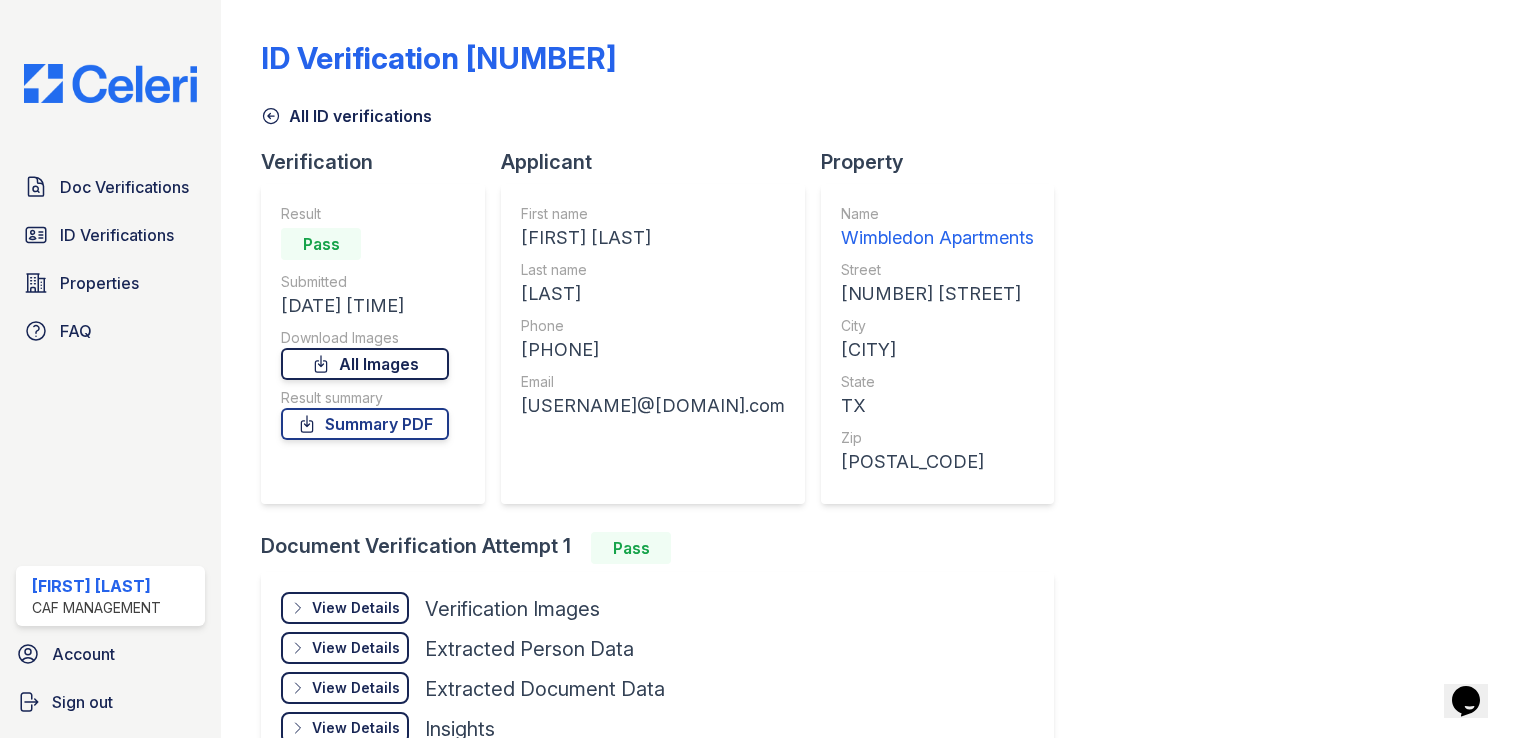 click on "All Images" at bounding box center (365, 364) 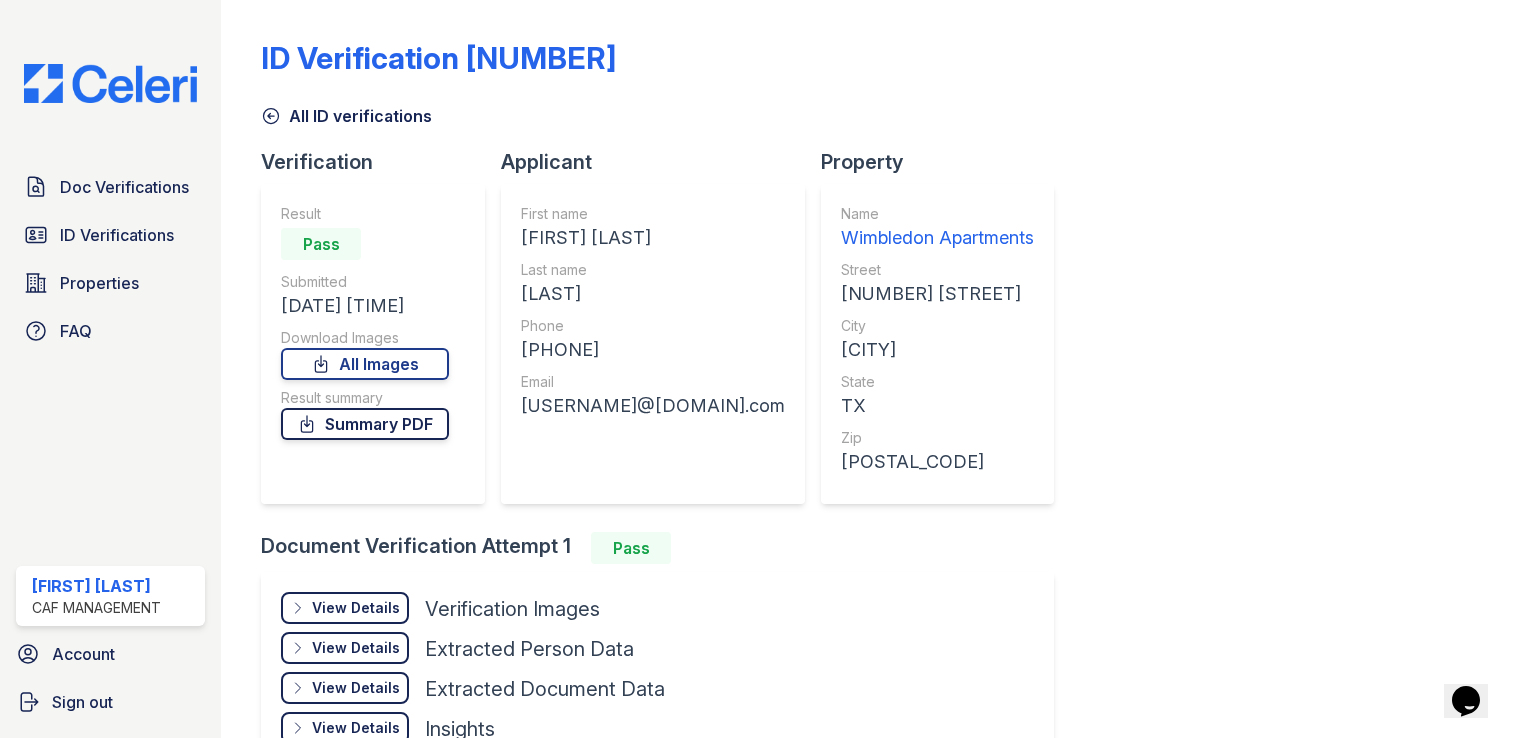 click on "Summary PDF" at bounding box center (365, 424) 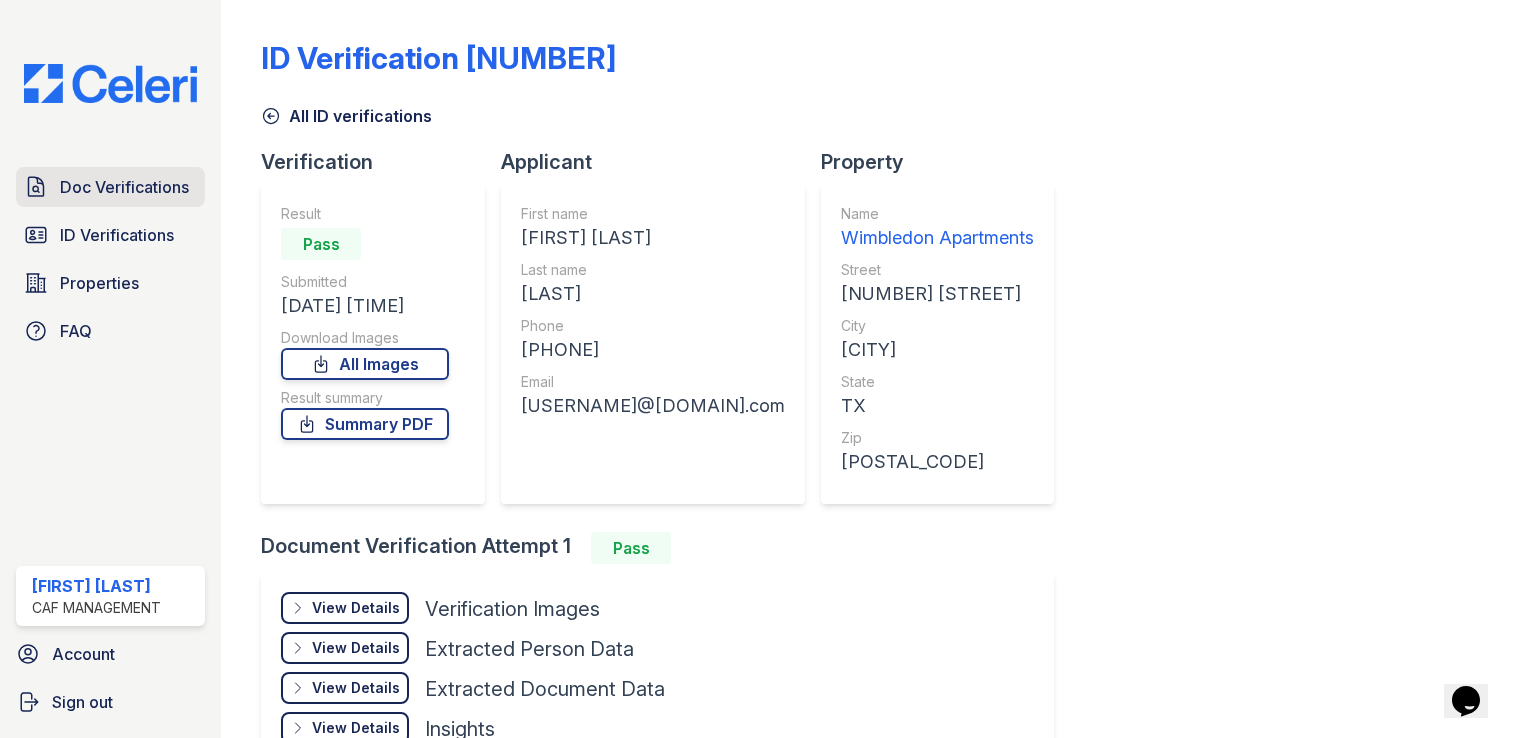 click on "Doc Verifications" at bounding box center [124, 187] 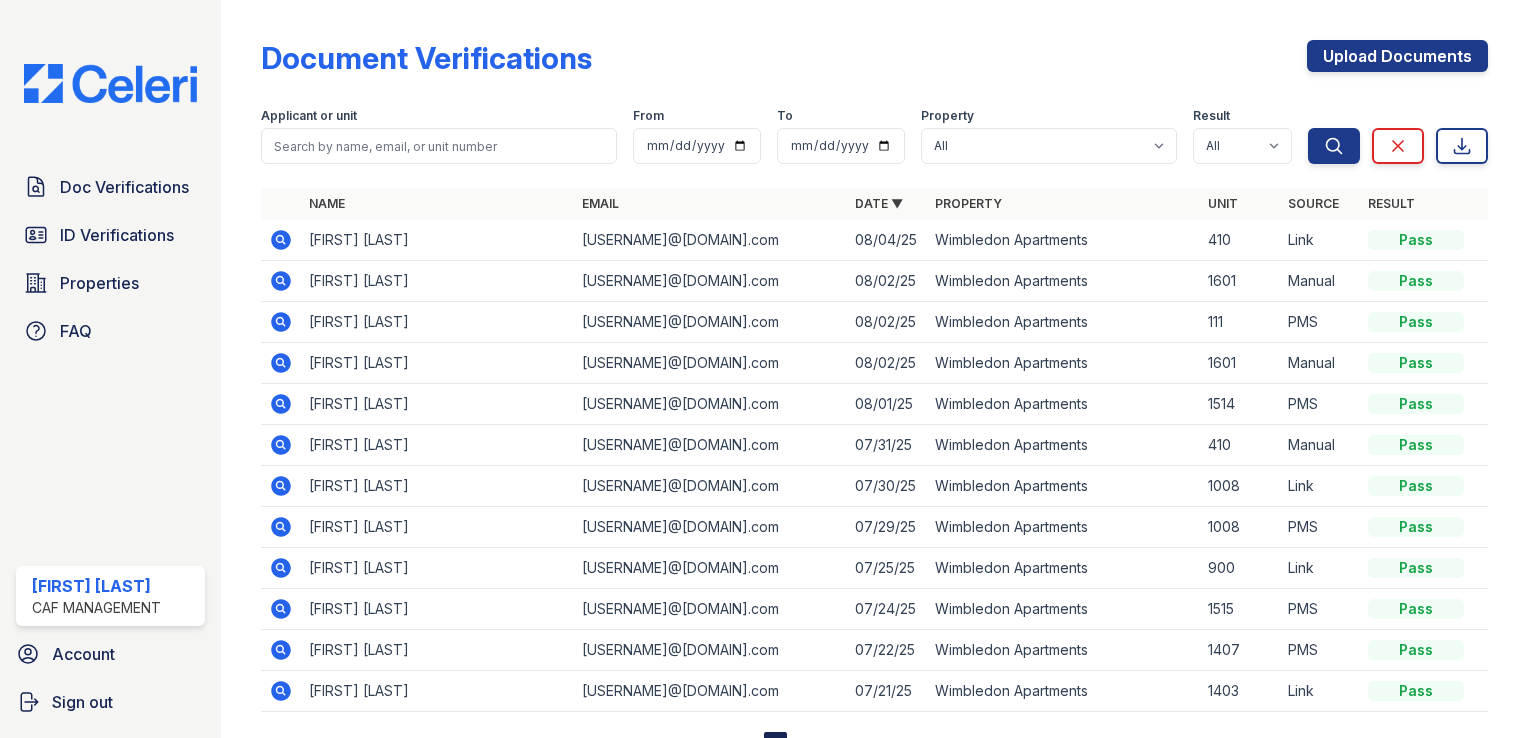 click 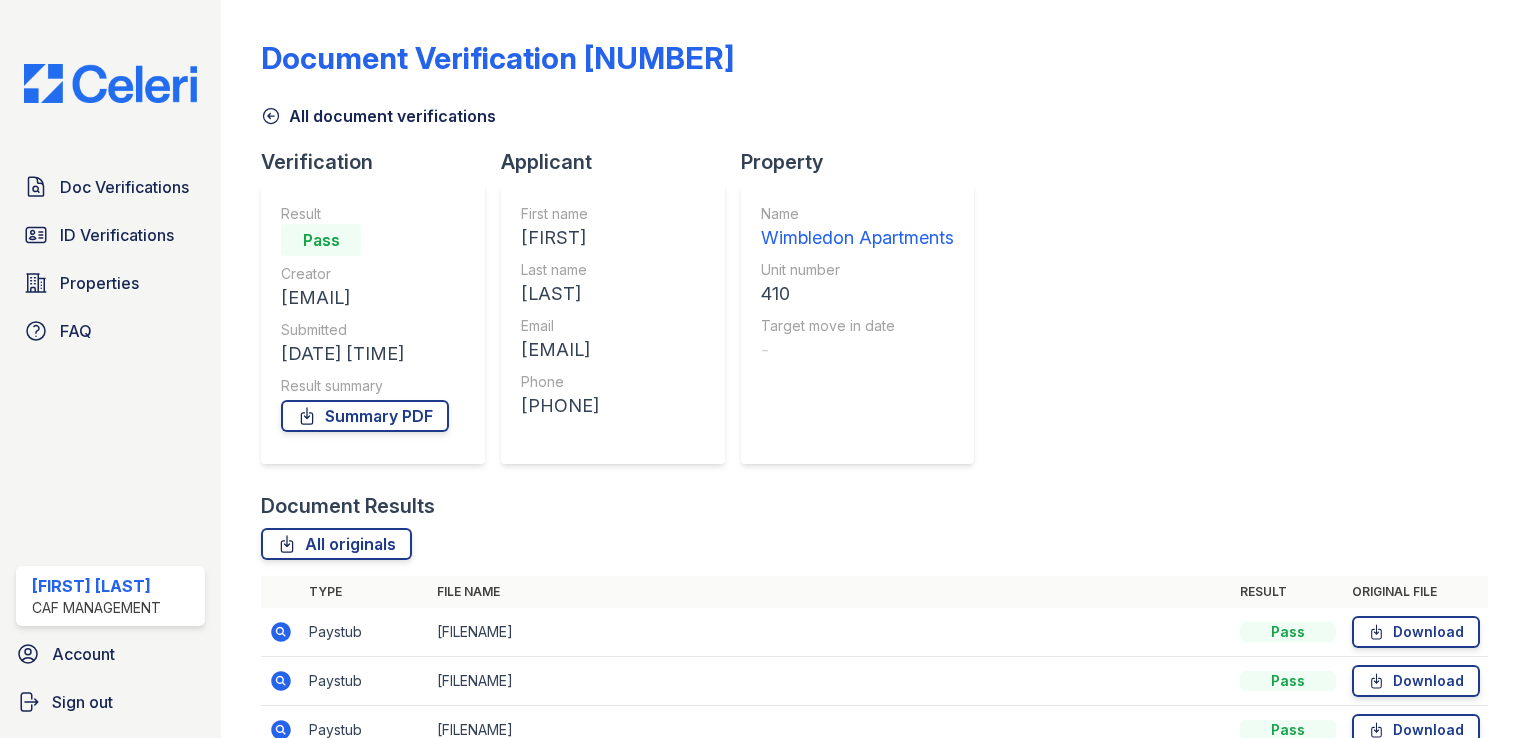 scroll, scrollTop: 0, scrollLeft: 0, axis: both 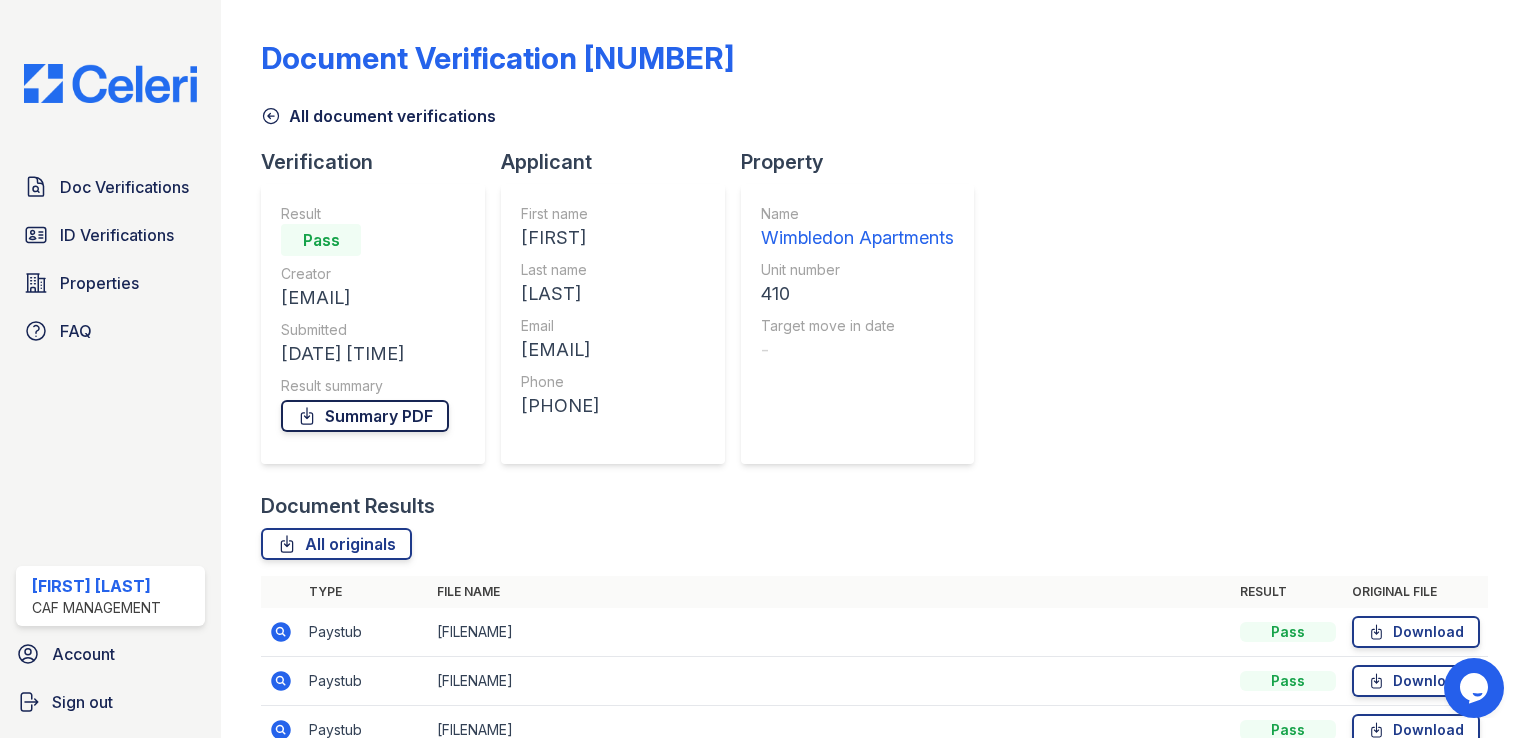 click on "Summary PDF" at bounding box center (365, 416) 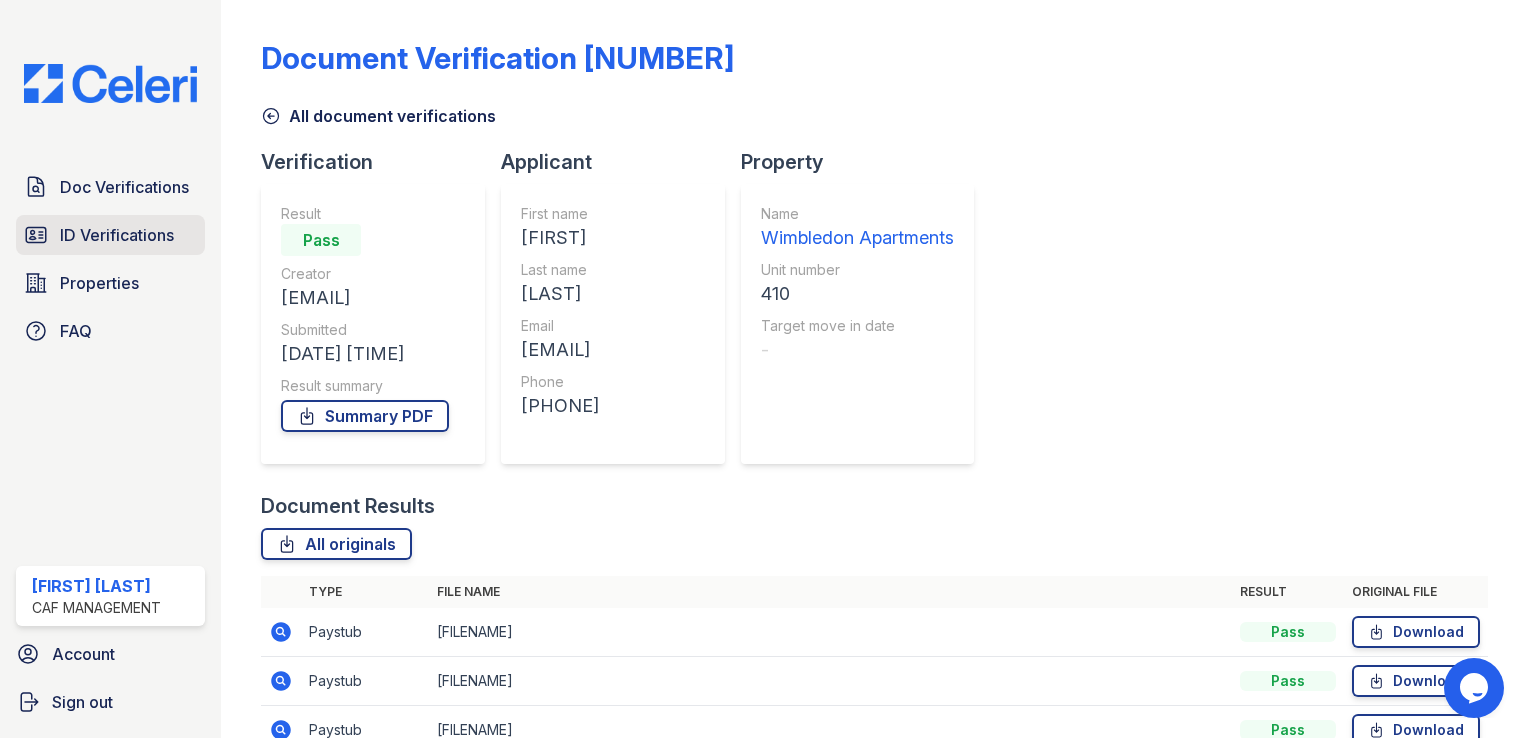 click on "ID Verifications" at bounding box center (117, 235) 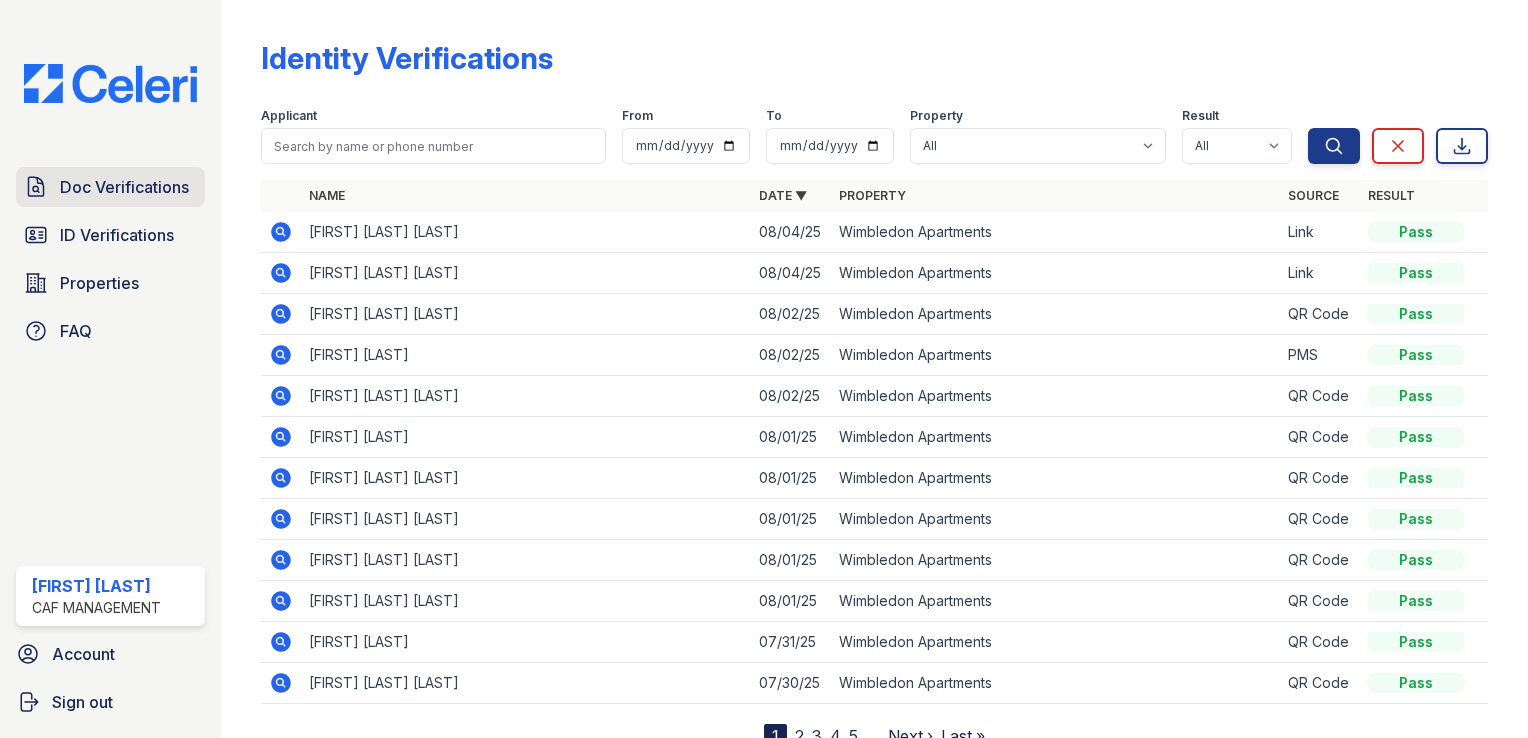 click on "Doc Verifications" at bounding box center (124, 187) 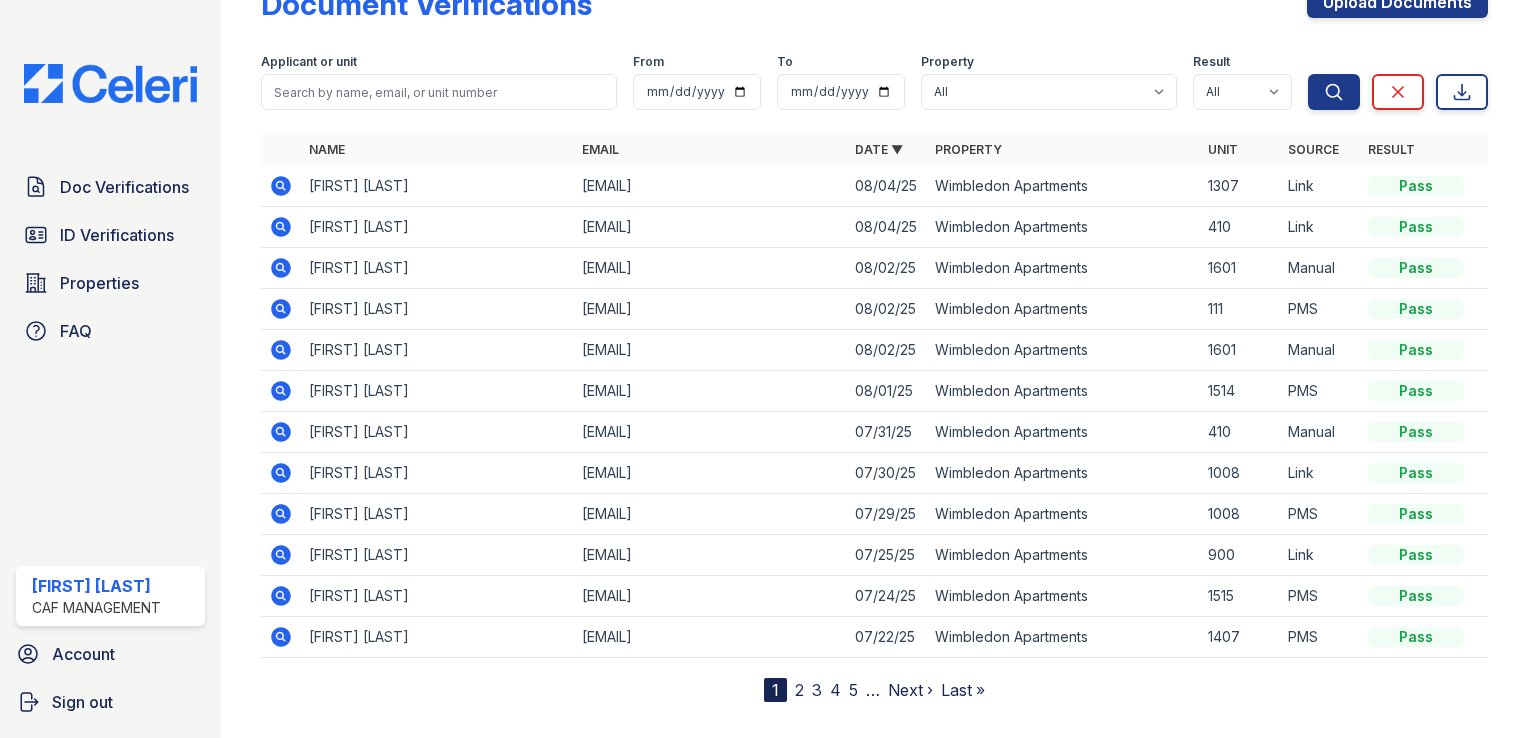 scroll, scrollTop: 83, scrollLeft: 0, axis: vertical 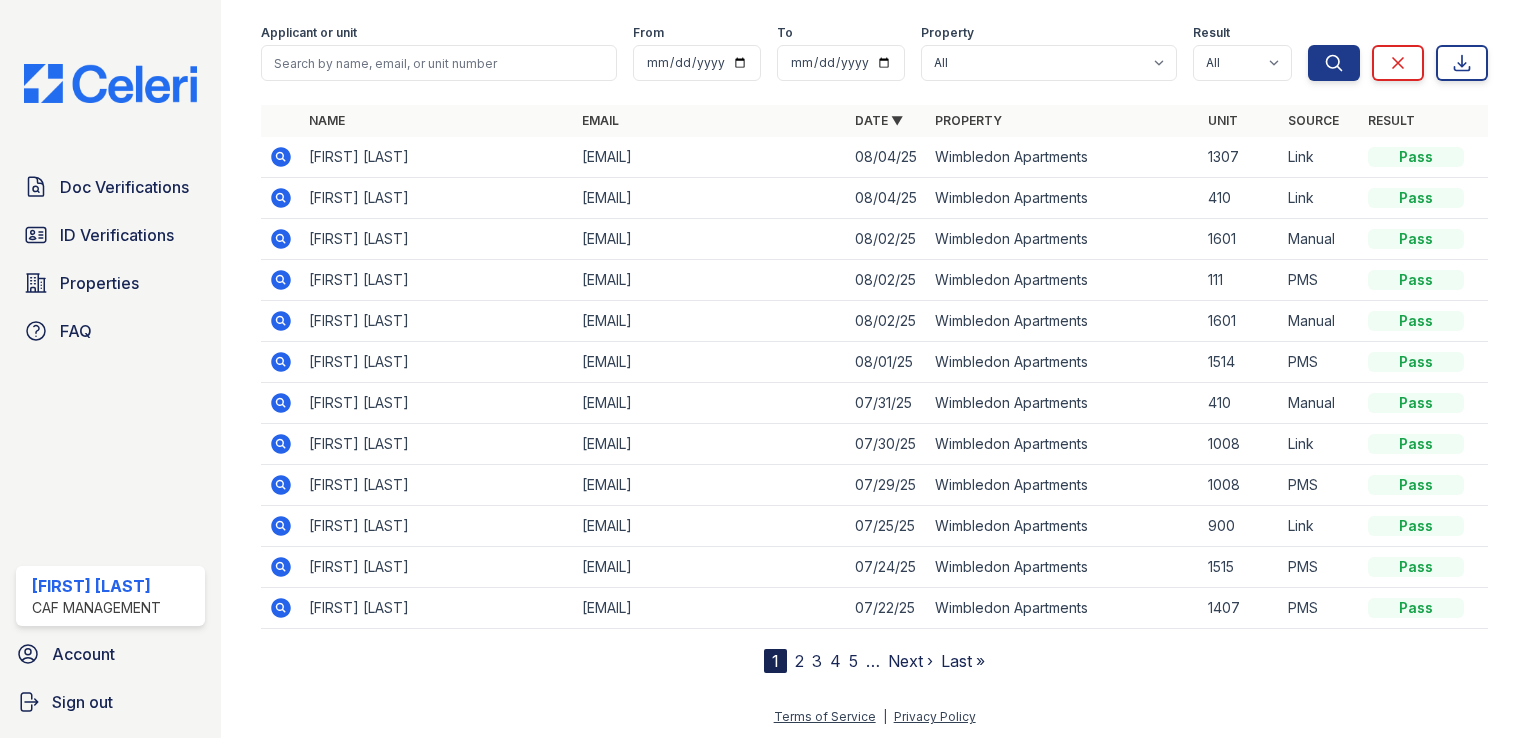 click on "2" at bounding box center (799, 661) 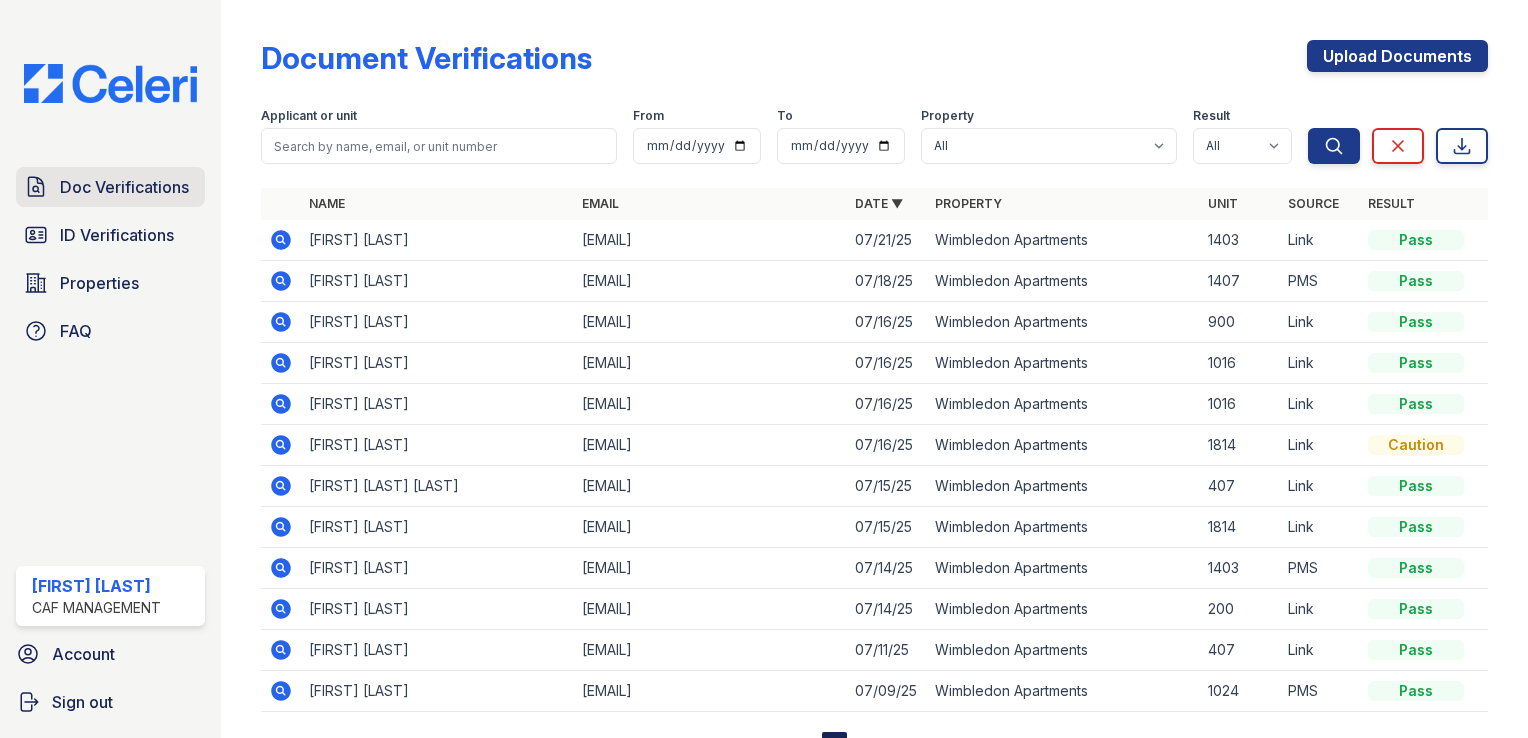 click on "Doc Verifications" at bounding box center (124, 187) 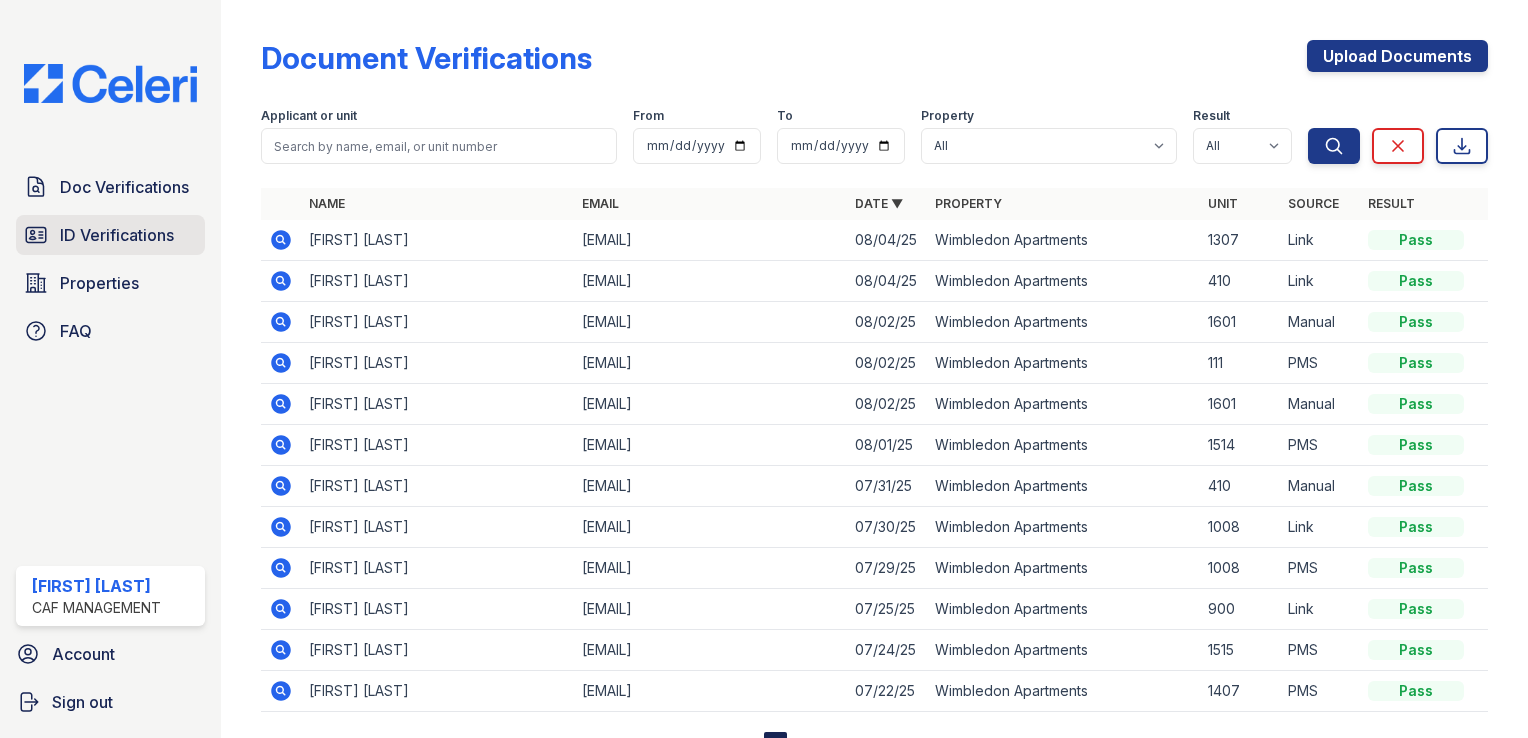 click on "ID Verifications" at bounding box center [117, 235] 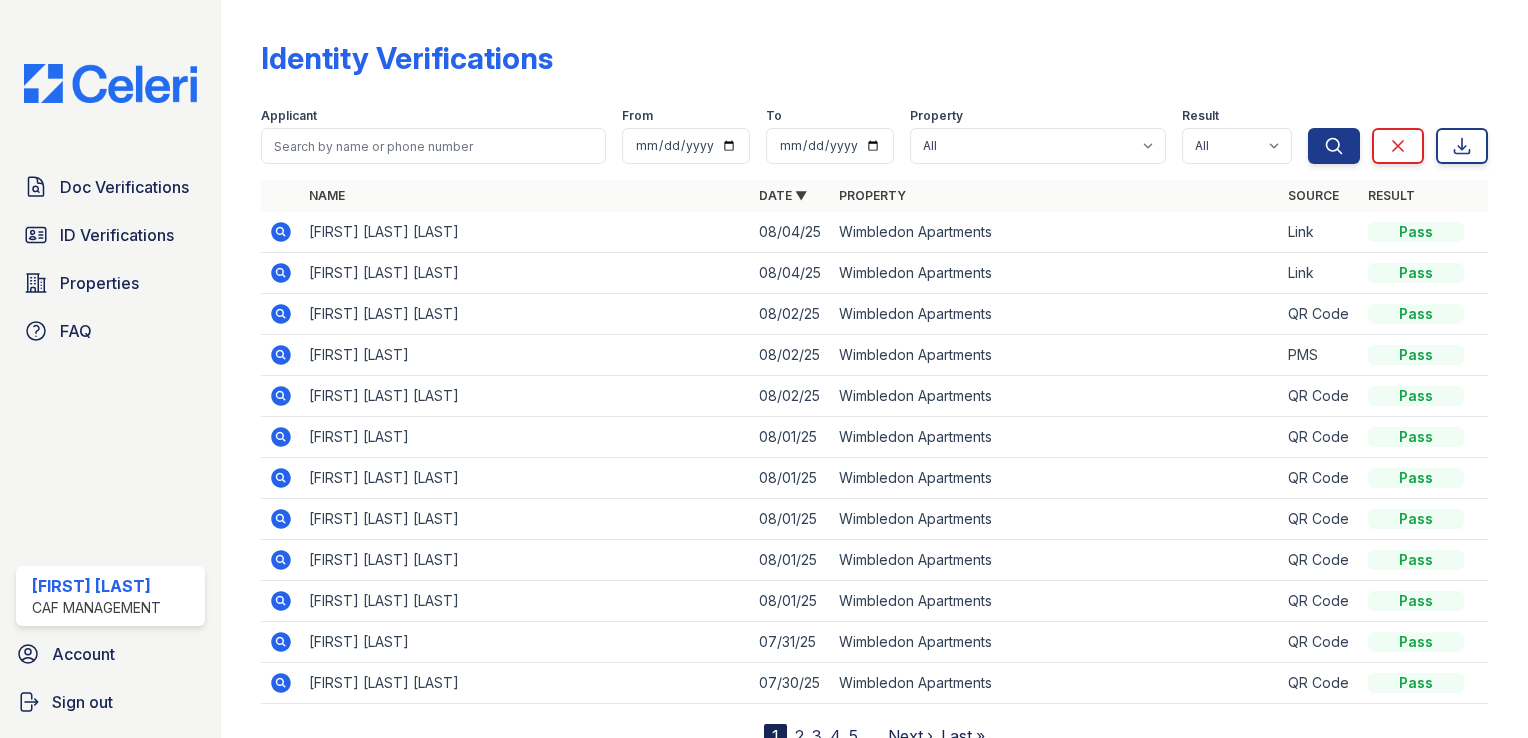 click 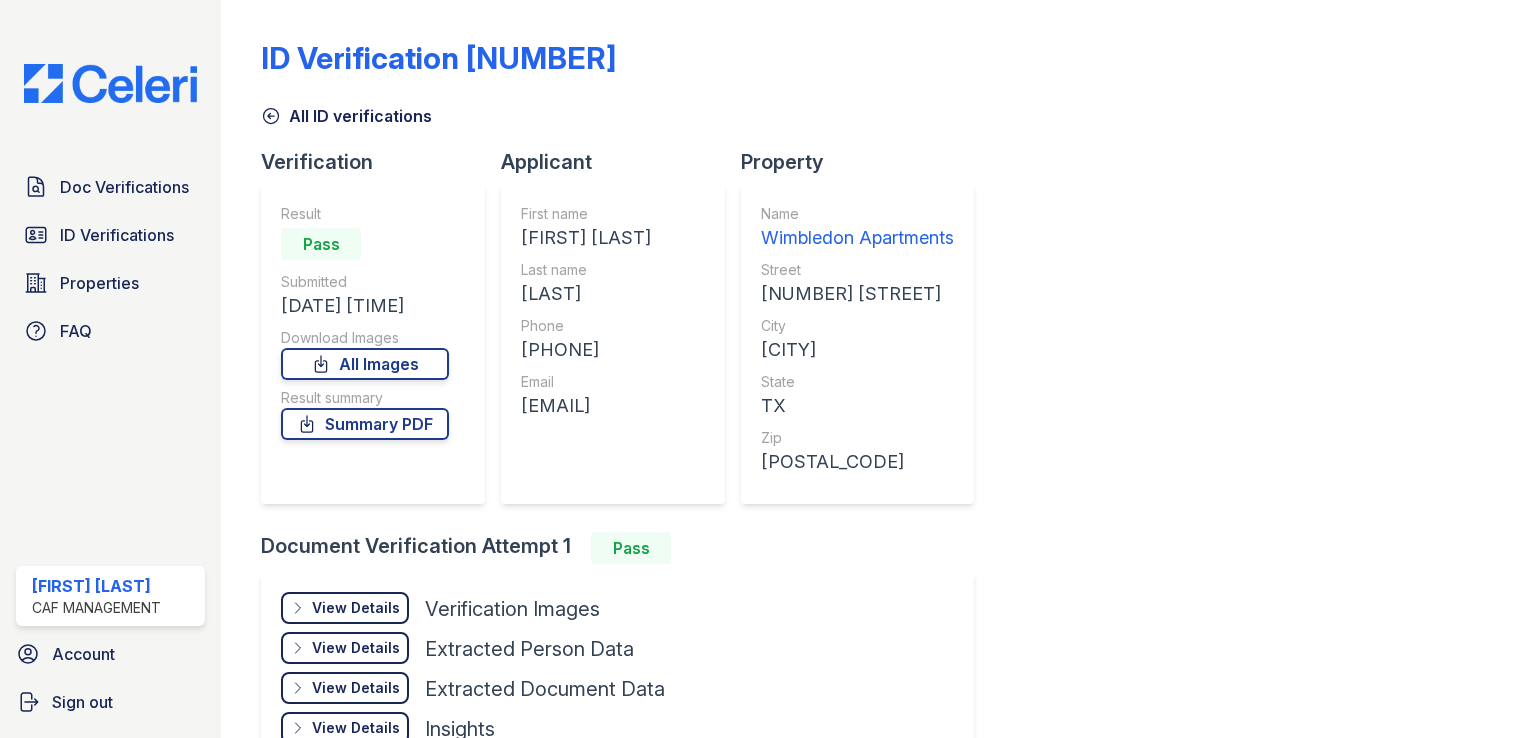 scroll, scrollTop: 0, scrollLeft: 0, axis: both 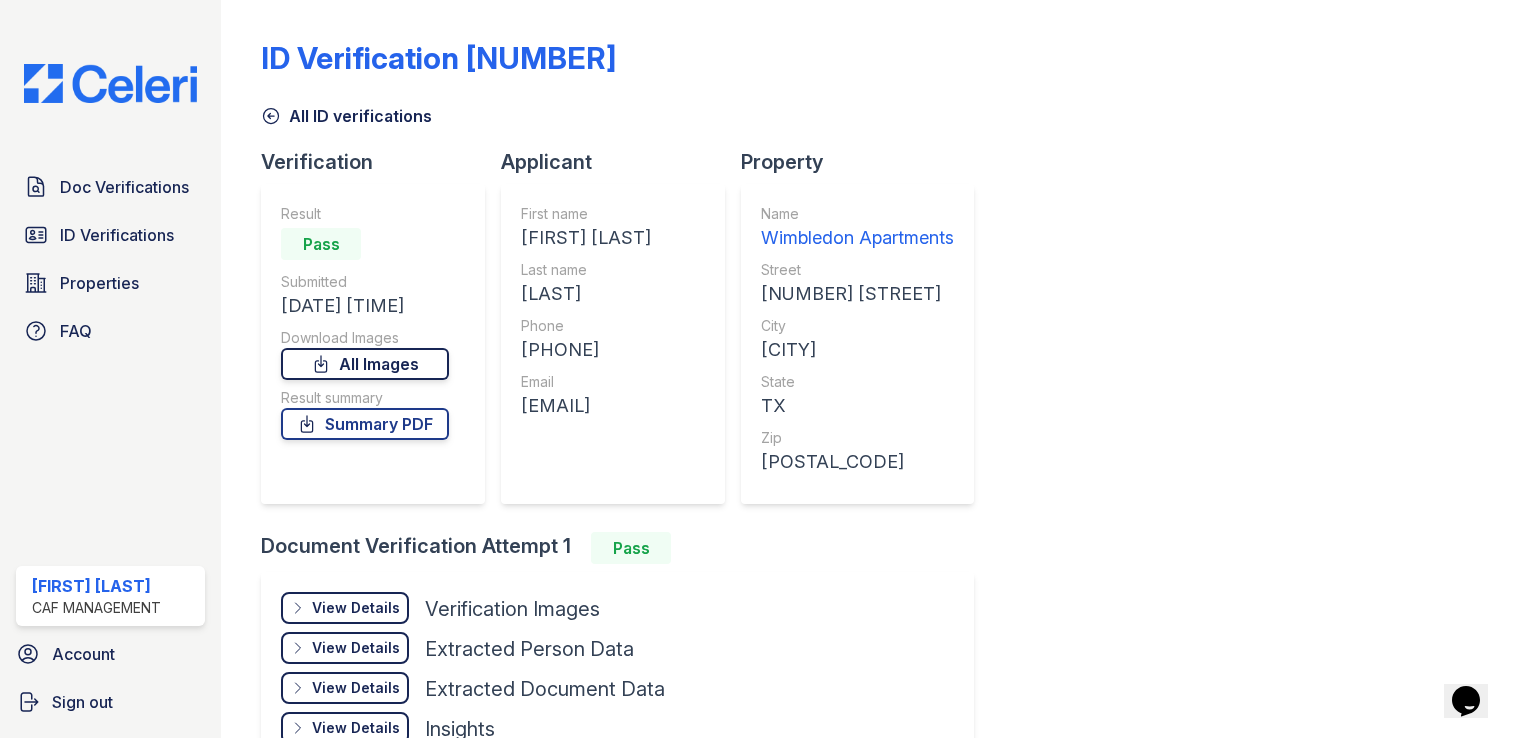 click on "All Images" at bounding box center [365, 364] 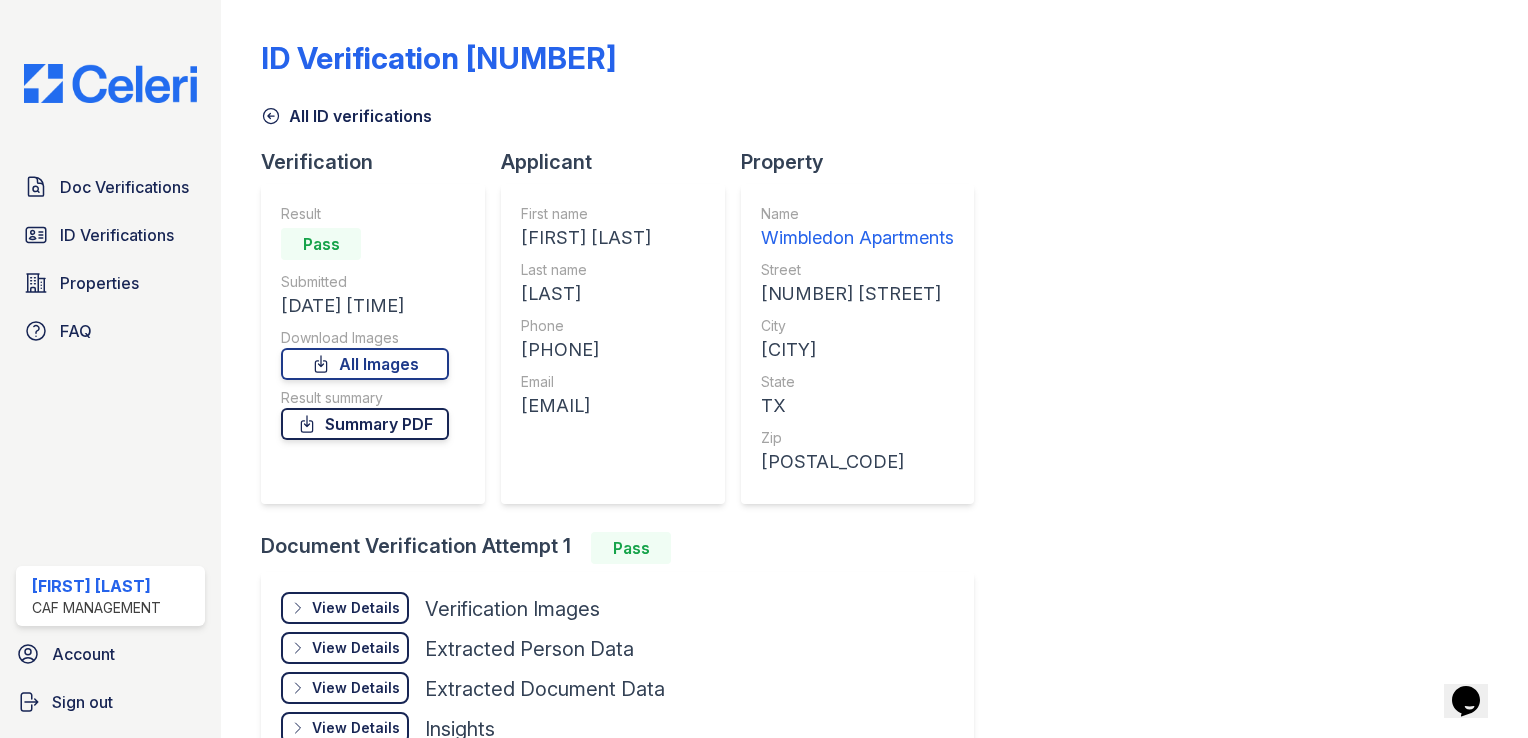 click on "Summary PDF" at bounding box center (365, 424) 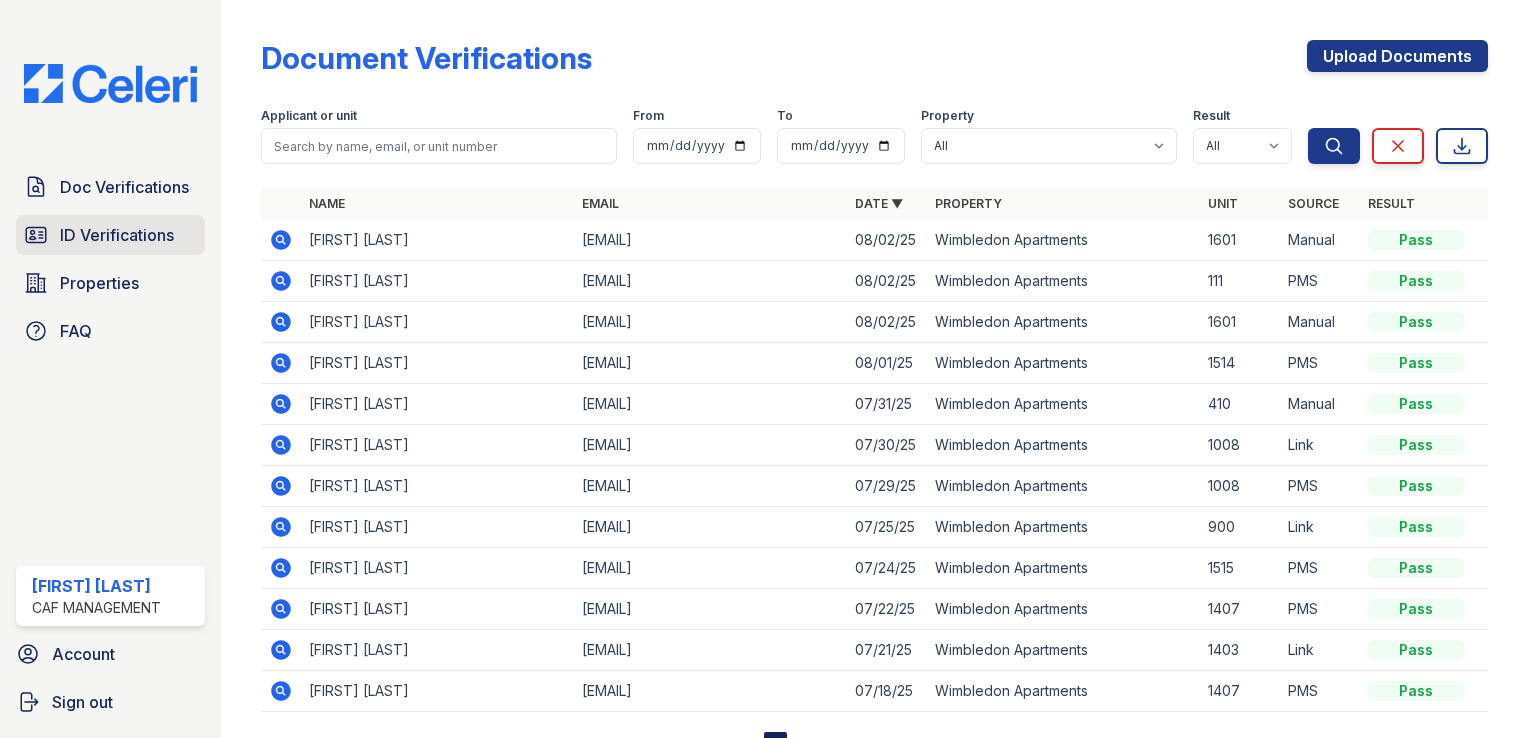 scroll, scrollTop: 0, scrollLeft: 0, axis: both 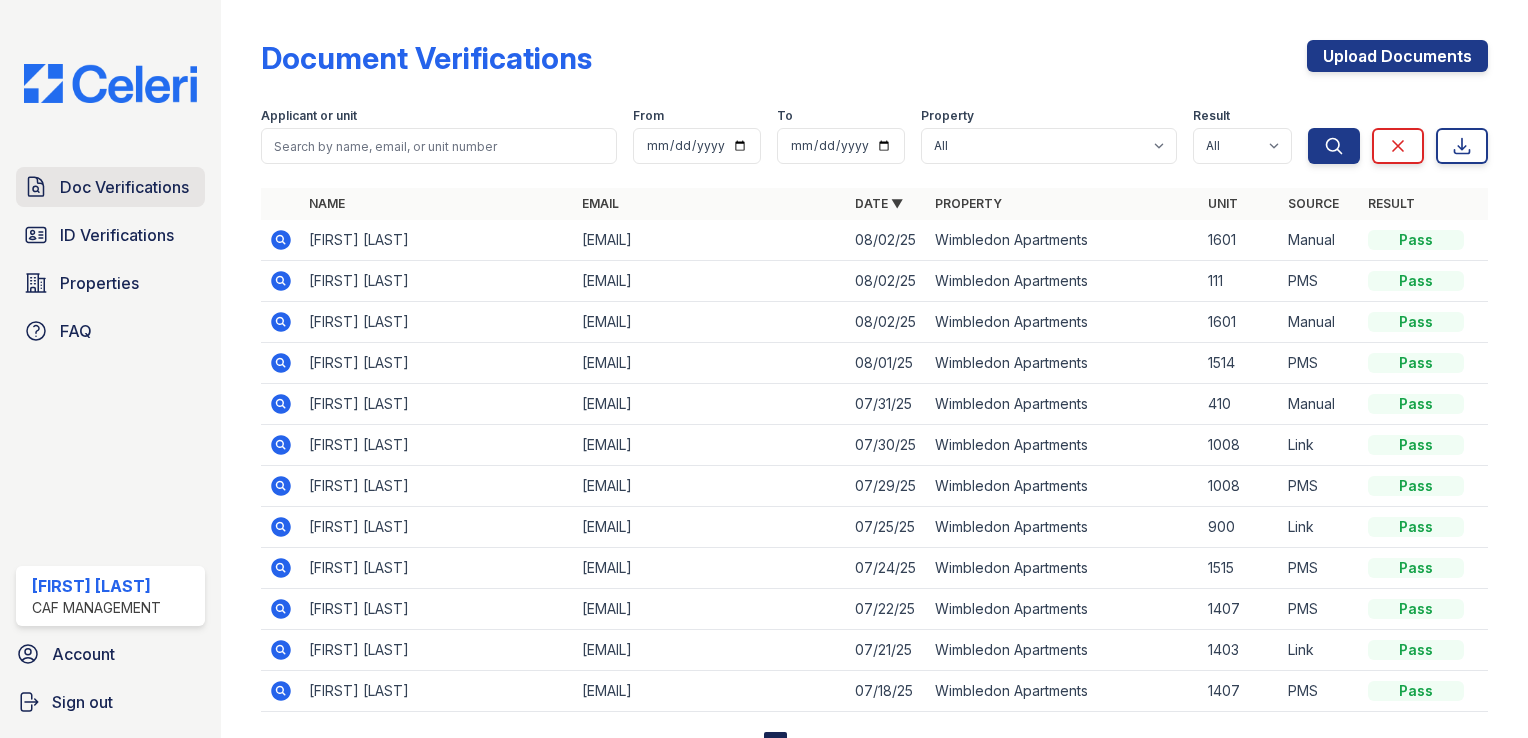 click on "Doc Verifications" at bounding box center (124, 187) 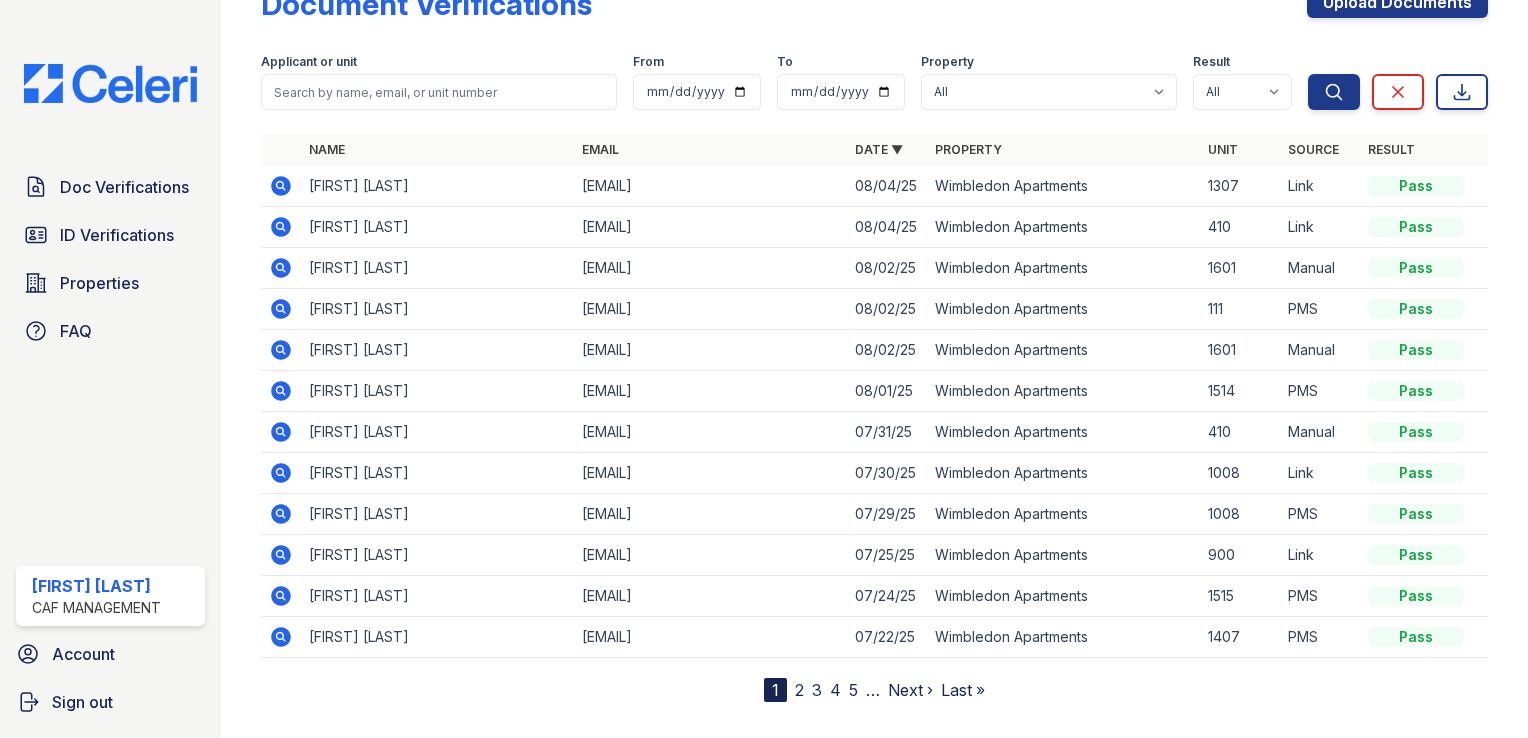 scroll, scrollTop: 83, scrollLeft: 0, axis: vertical 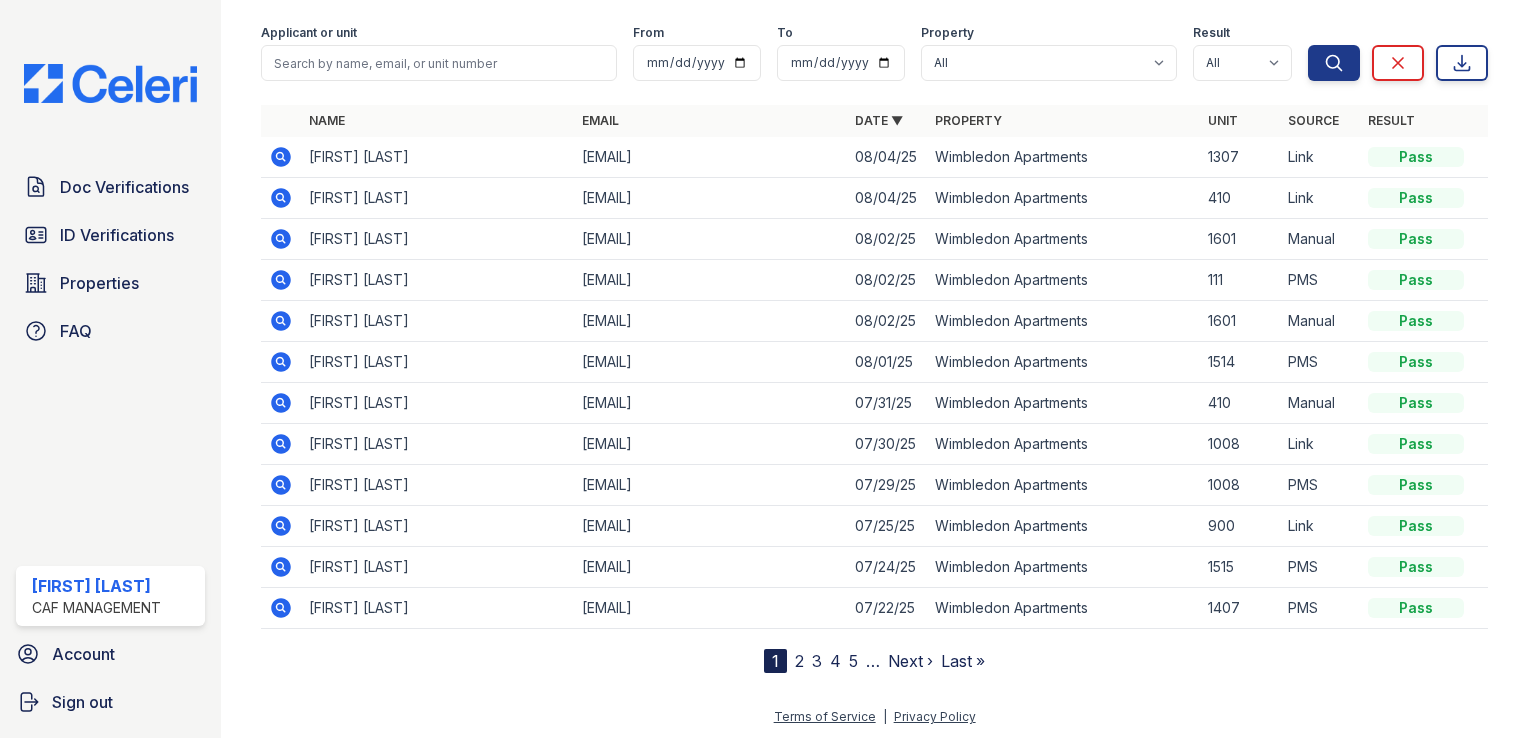 click on "2" at bounding box center [799, 661] 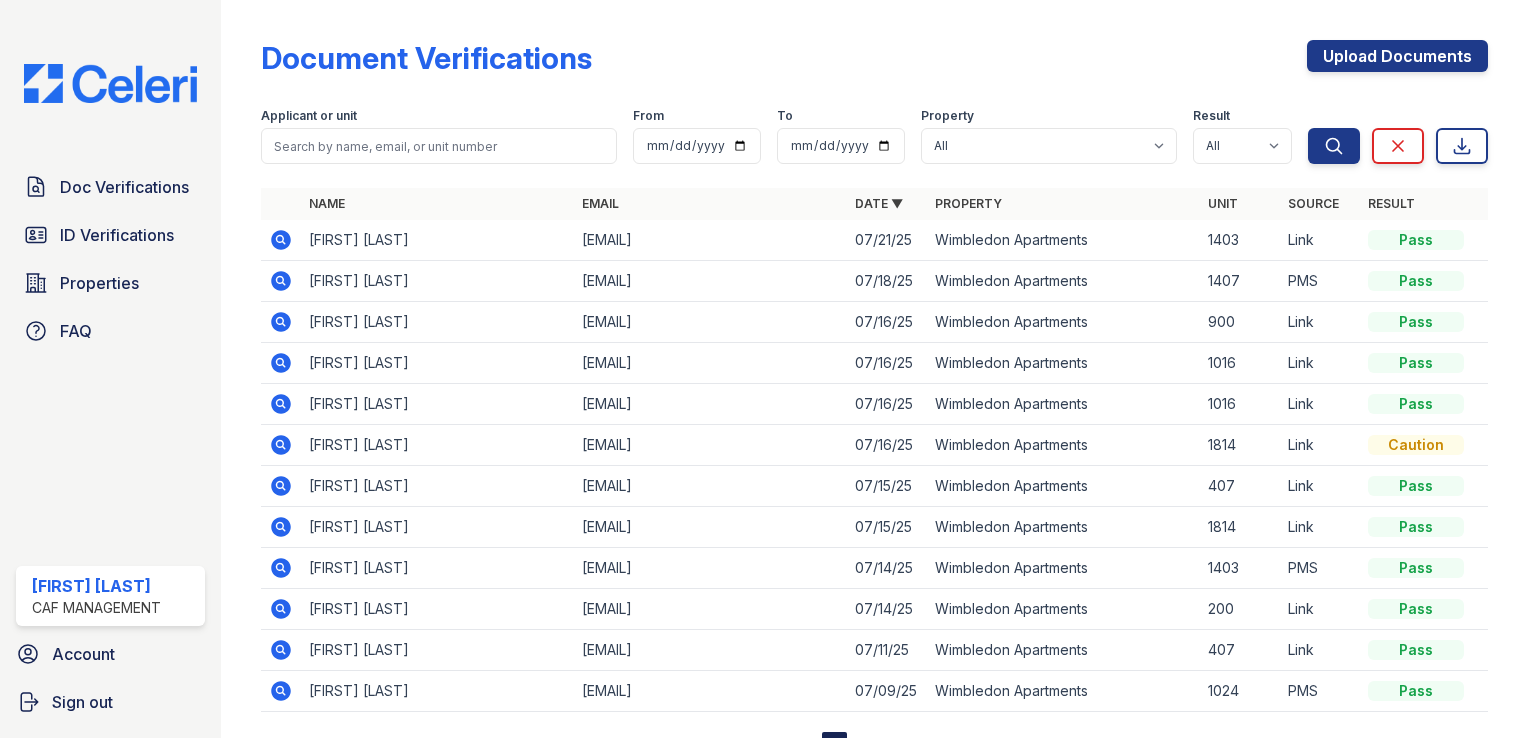 scroll, scrollTop: 83, scrollLeft: 0, axis: vertical 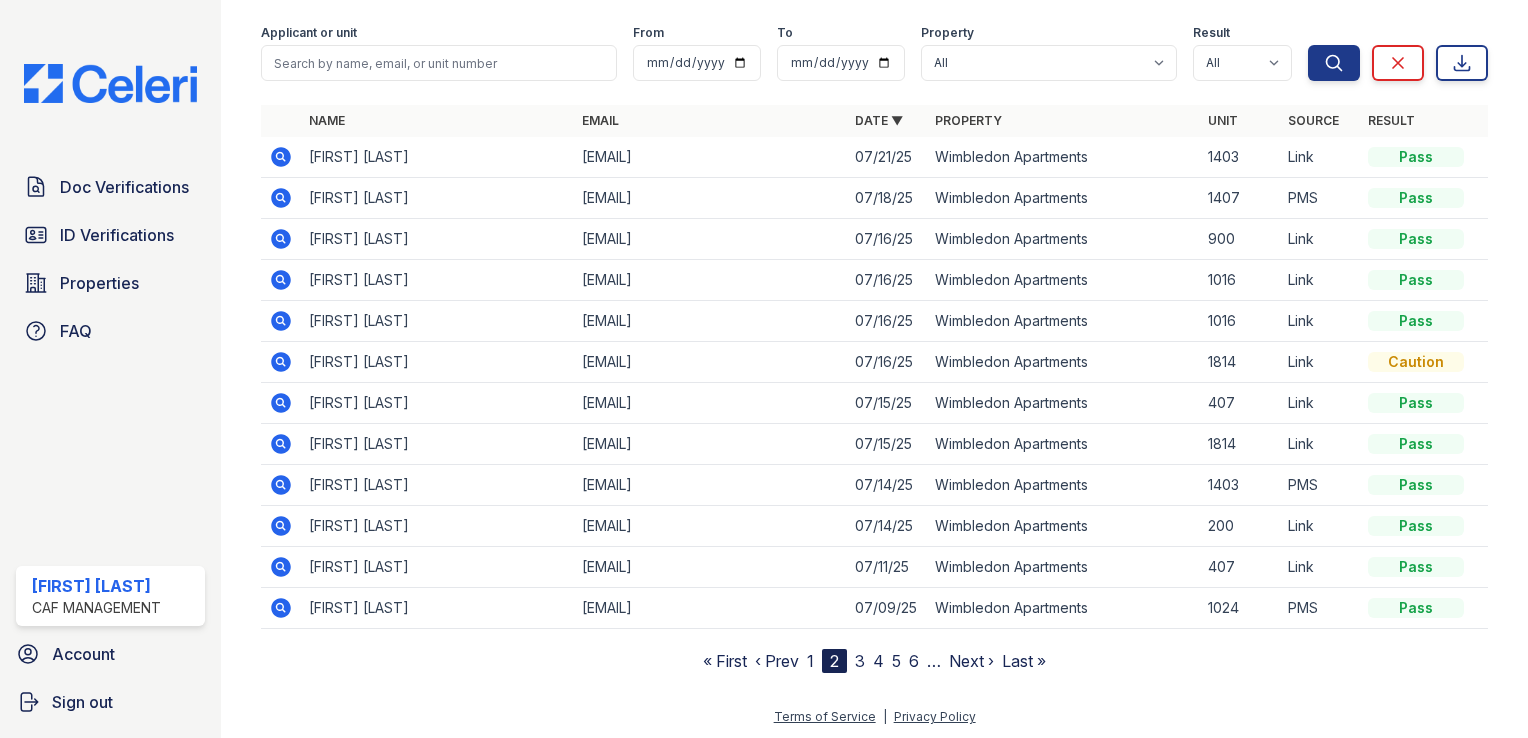click on "3" at bounding box center [860, 661] 